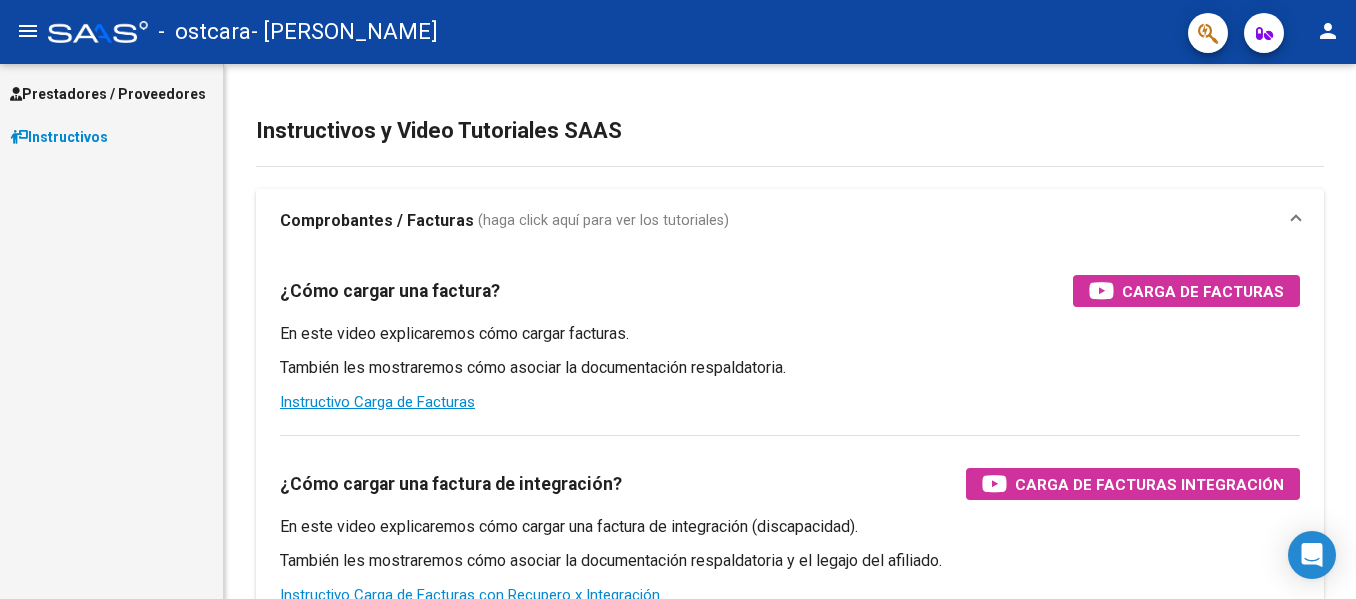 scroll, scrollTop: 0, scrollLeft: 0, axis: both 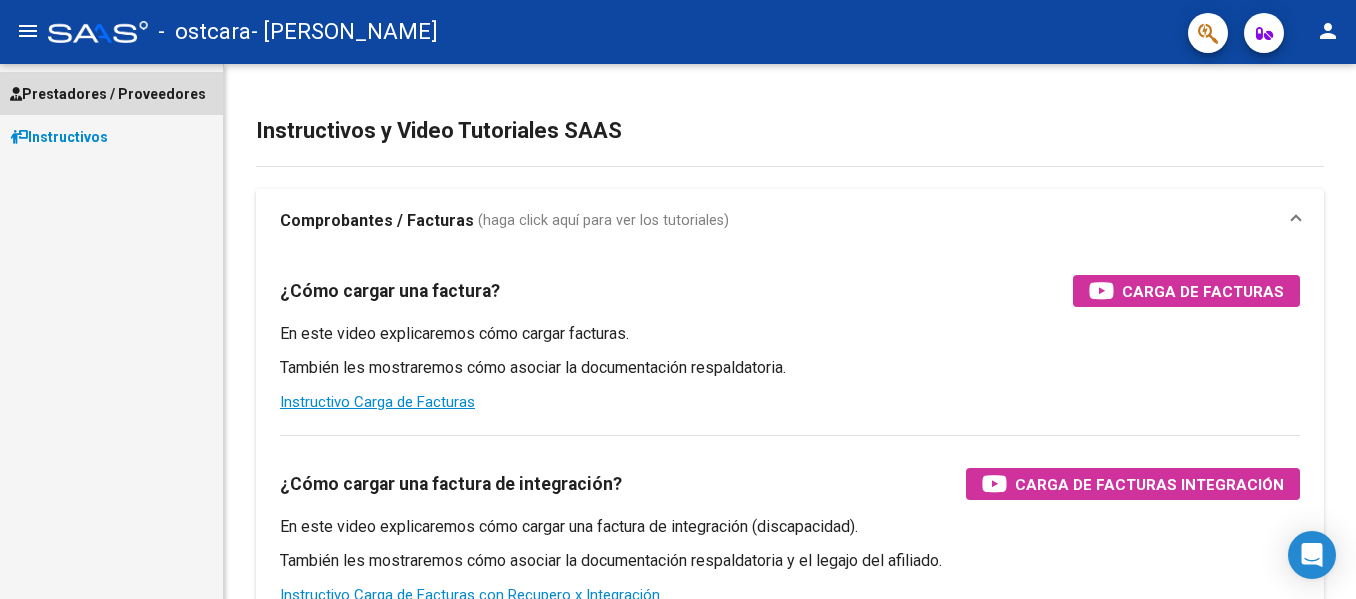 click on "Prestadores / Proveedores" at bounding box center [108, 94] 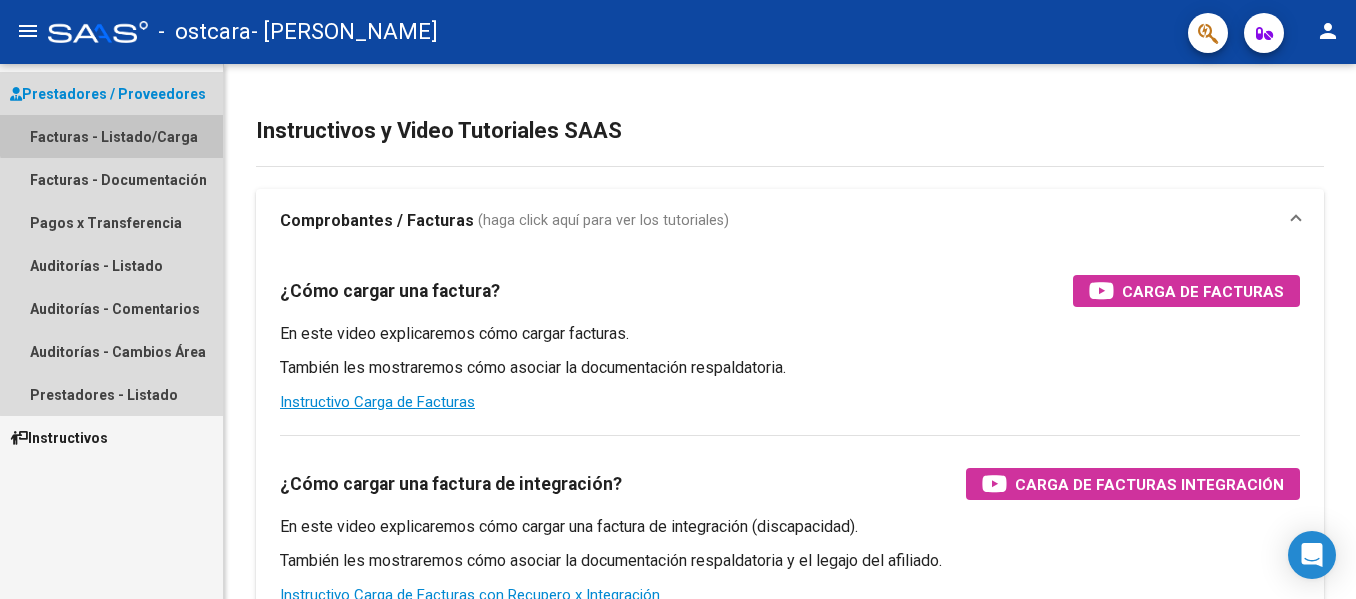 click on "Facturas - Listado/Carga" at bounding box center (111, 136) 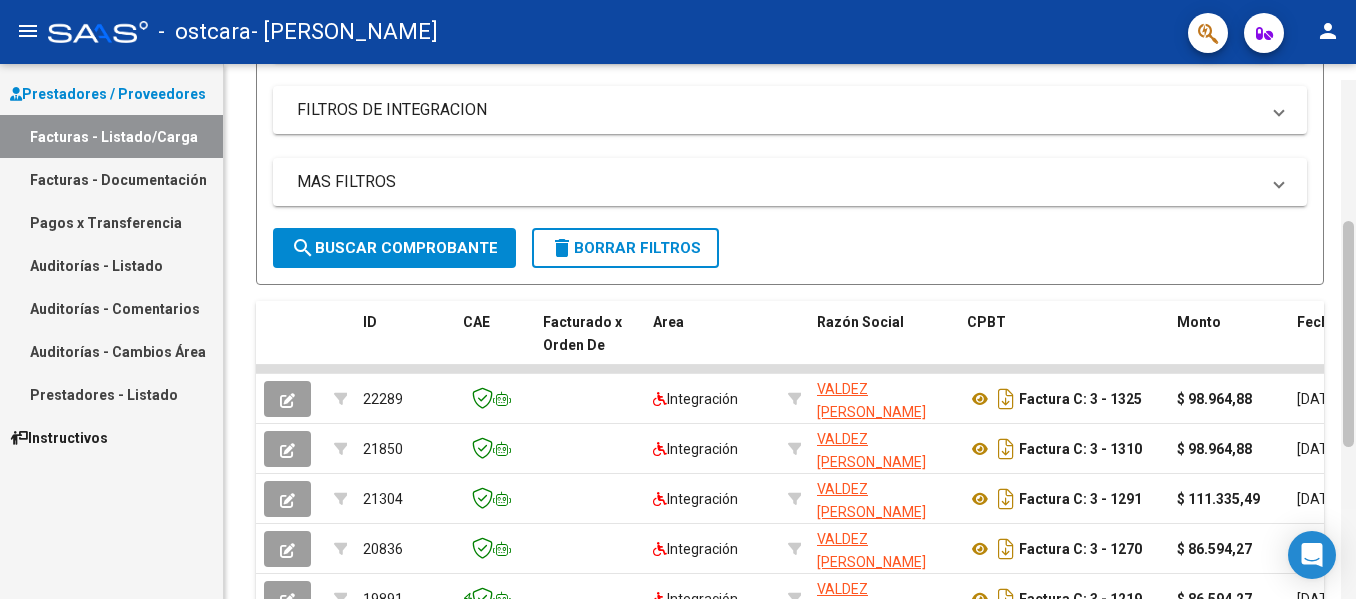 scroll, scrollTop: 337, scrollLeft: 0, axis: vertical 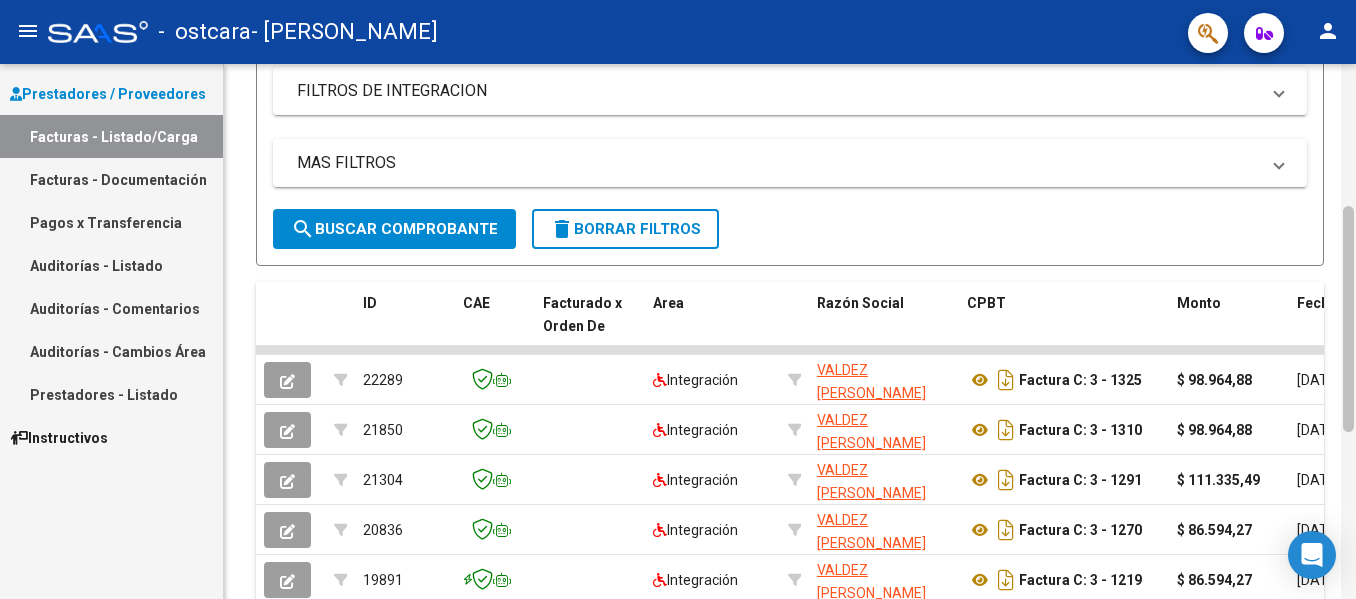 drag, startPoint x: 1349, startPoint y: 184, endPoint x: 1350, endPoint y: 398, distance: 214.00233 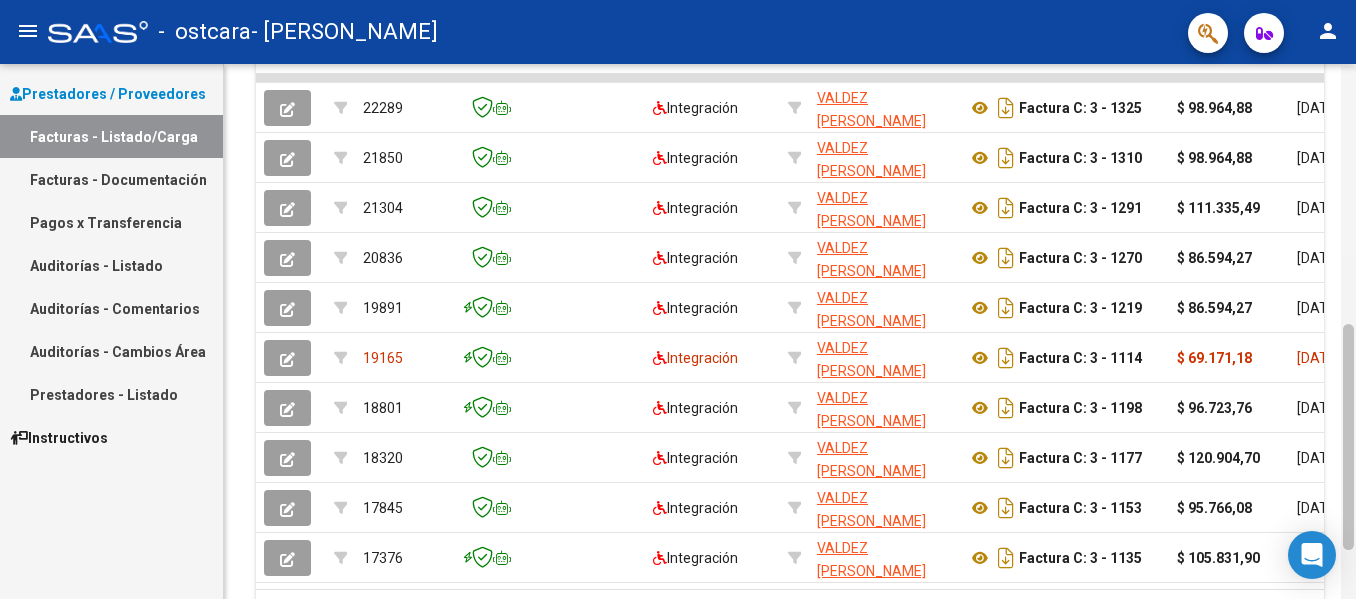 scroll, scrollTop: 613, scrollLeft: 0, axis: vertical 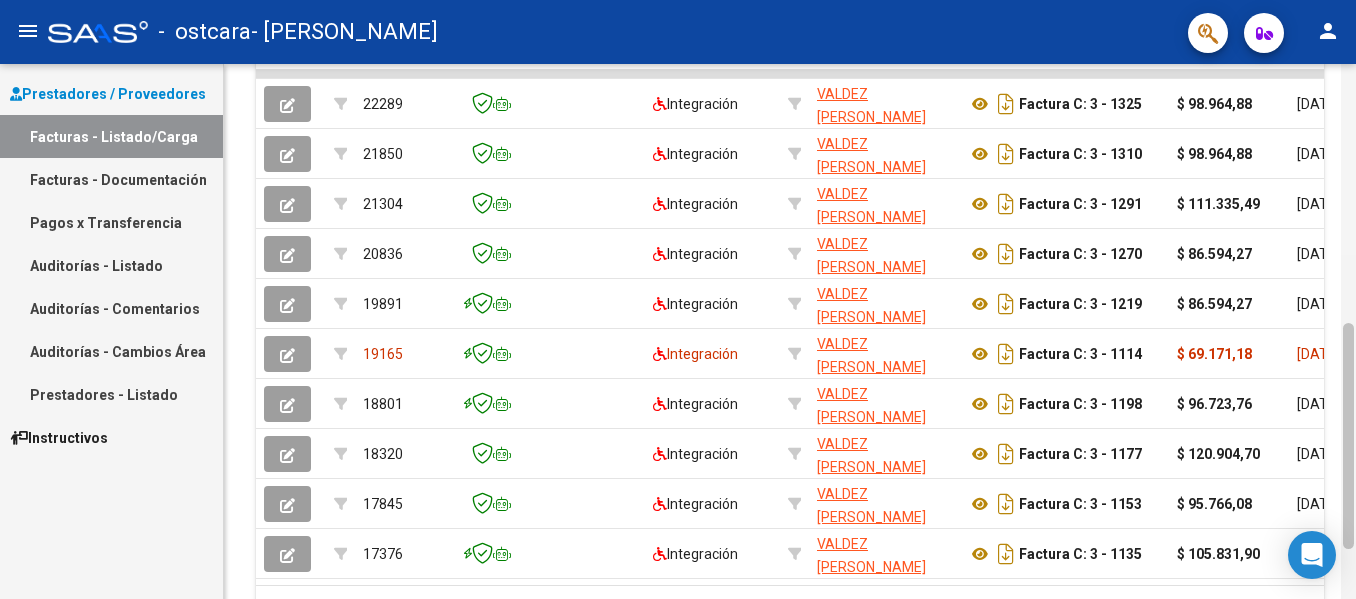 drag, startPoint x: 1350, startPoint y: 398, endPoint x: 1353, endPoint y: 515, distance: 117.03845 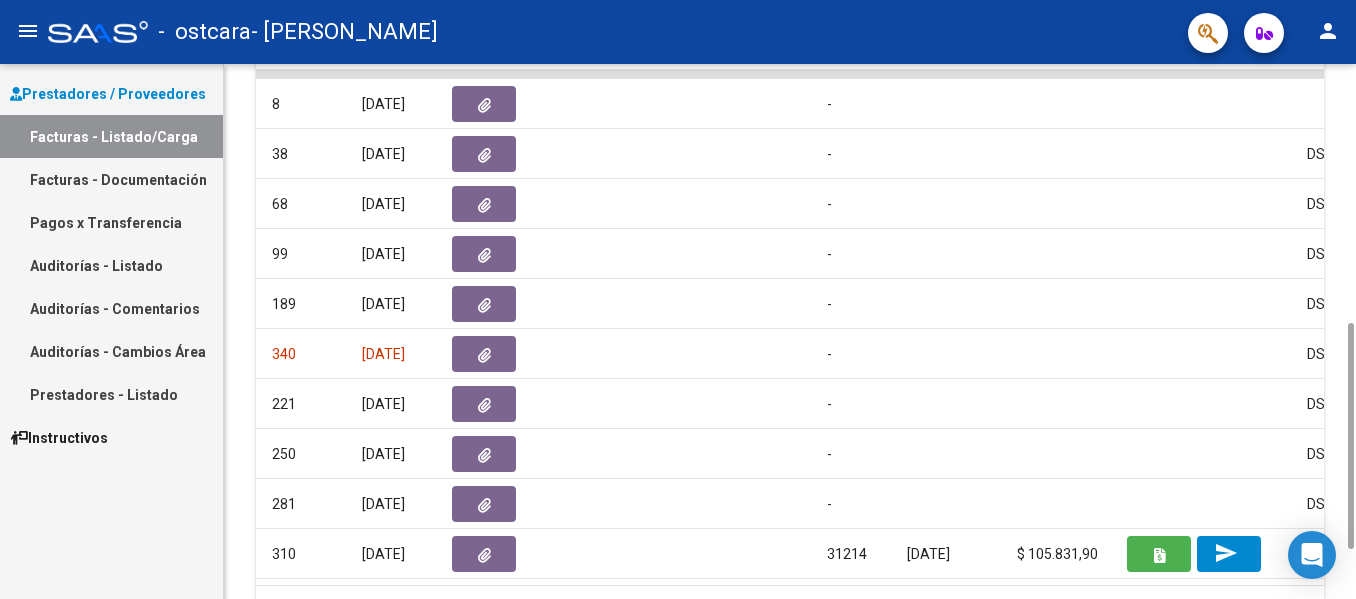 scroll, scrollTop: 0, scrollLeft: 1192, axis: horizontal 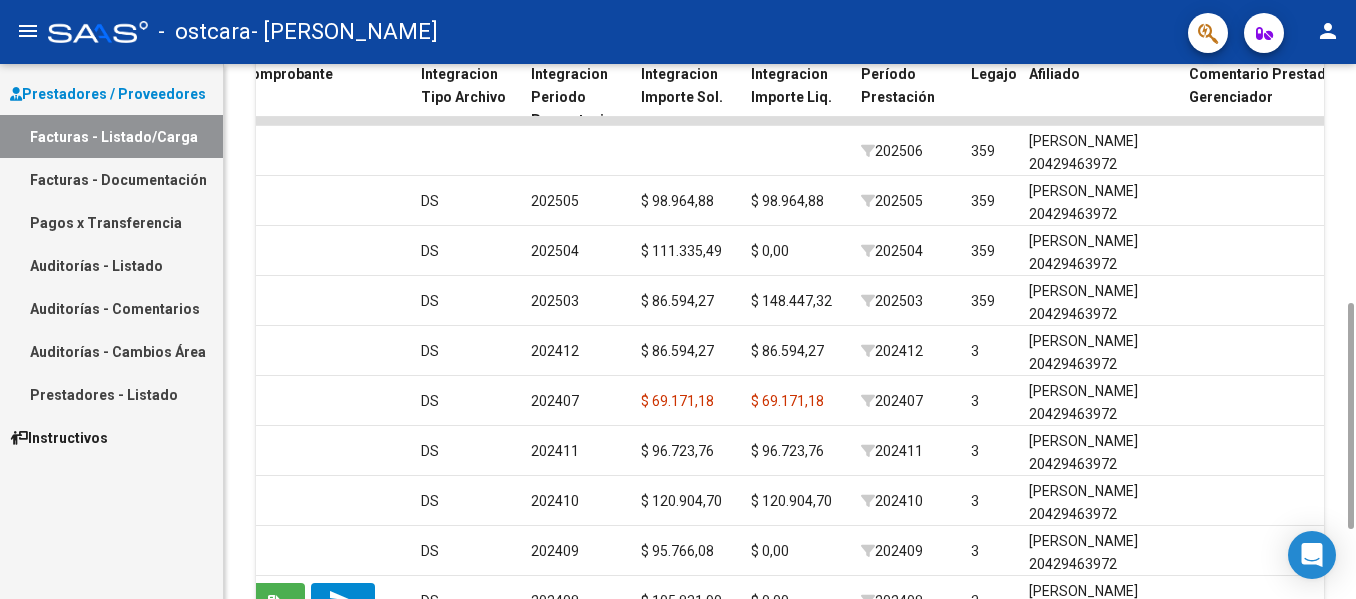 drag, startPoint x: 1351, startPoint y: 341, endPoint x: 1357, endPoint y: 321, distance: 20.880613 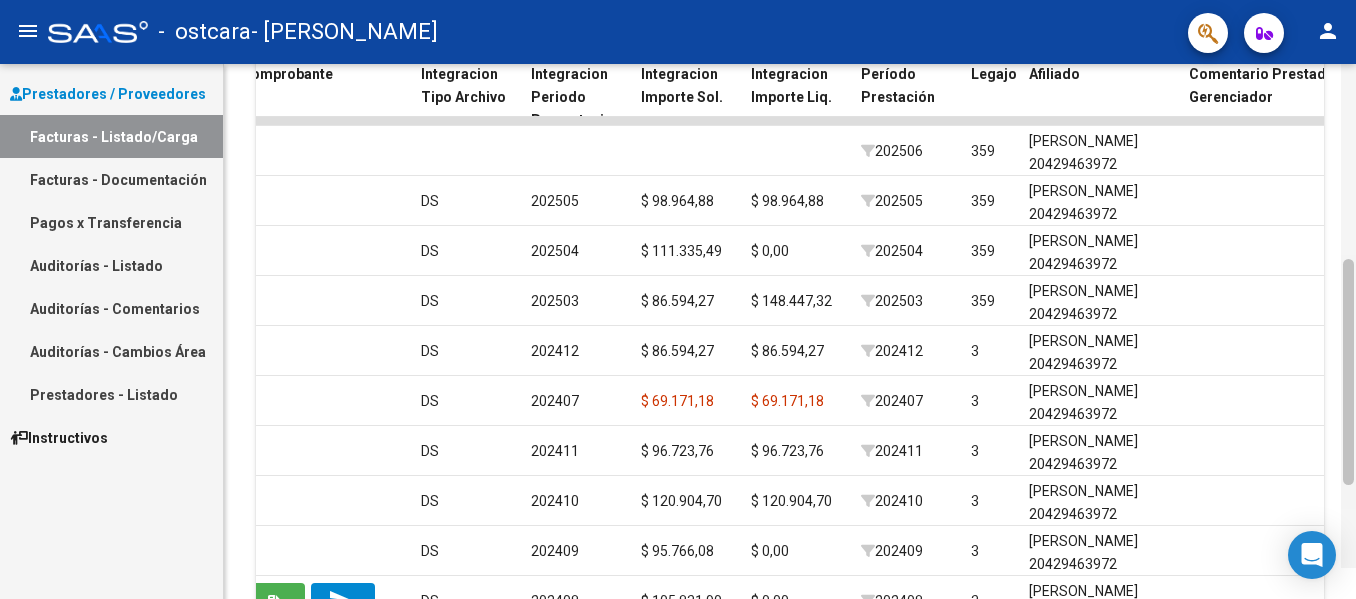 scroll, scrollTop: 533, scrollLeft: 0, axis: vertical 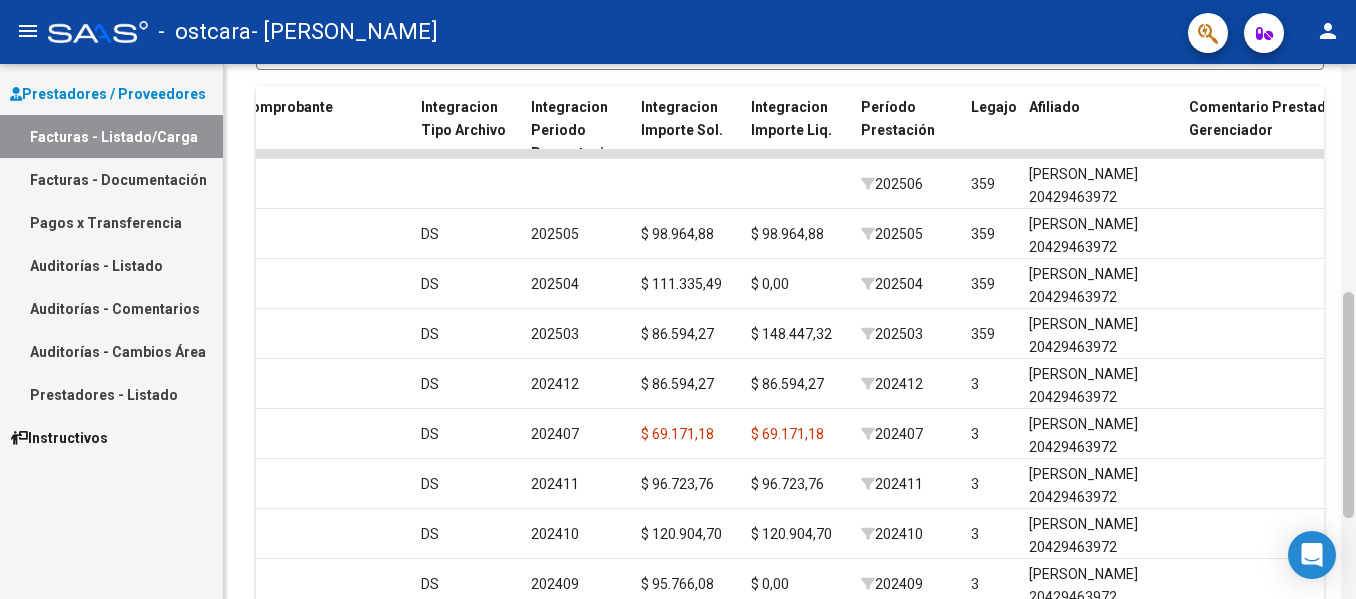 drag, startPoint x: 1349, startPoint y: 386, endPoint x: 1350, endPoint y: 372, distance: 14.035668 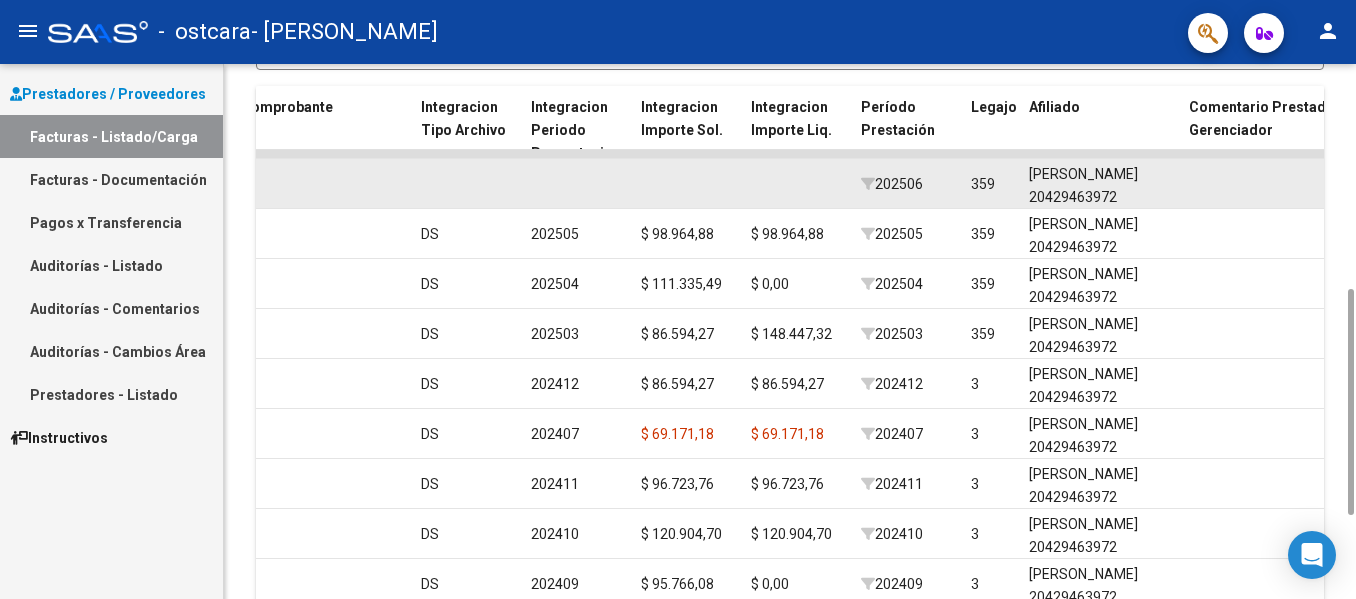 click on "[PERSON_NAME] 20429463972" 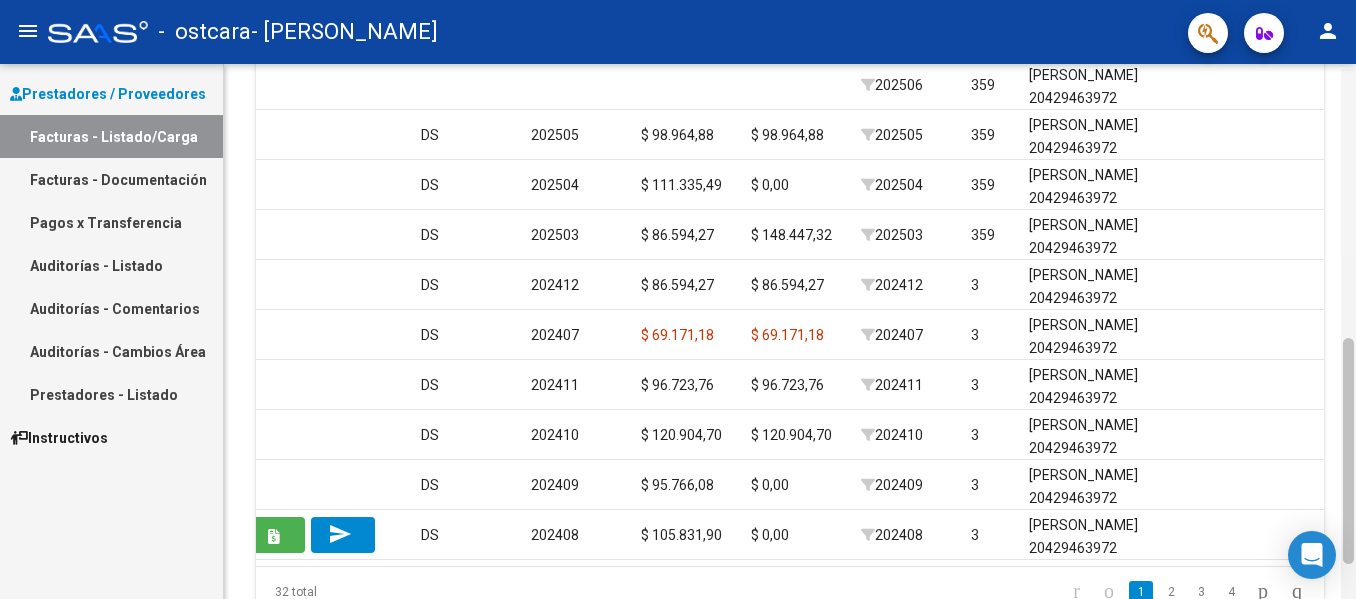 scroll, scrollTop: 637, scrollLeft: 0, axis: vertical 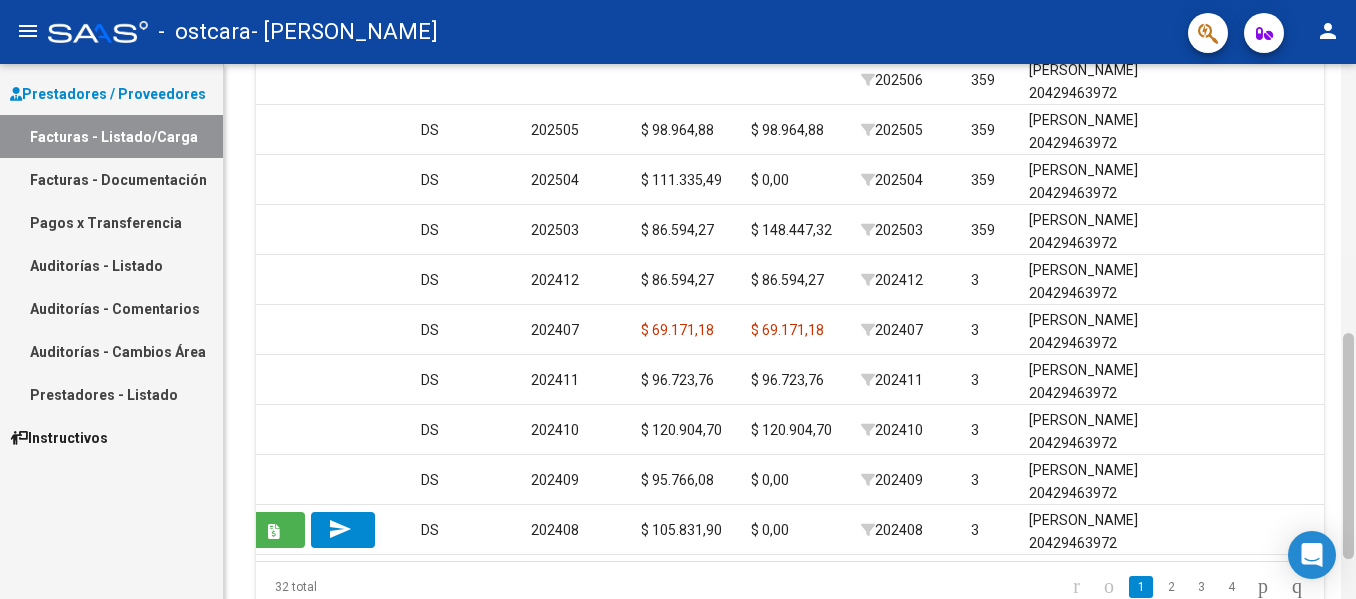 drag, startPoint x: 1353, startPoint y: 305, endPoint x: 1354, endPoint y: 349, distance: 44.011364 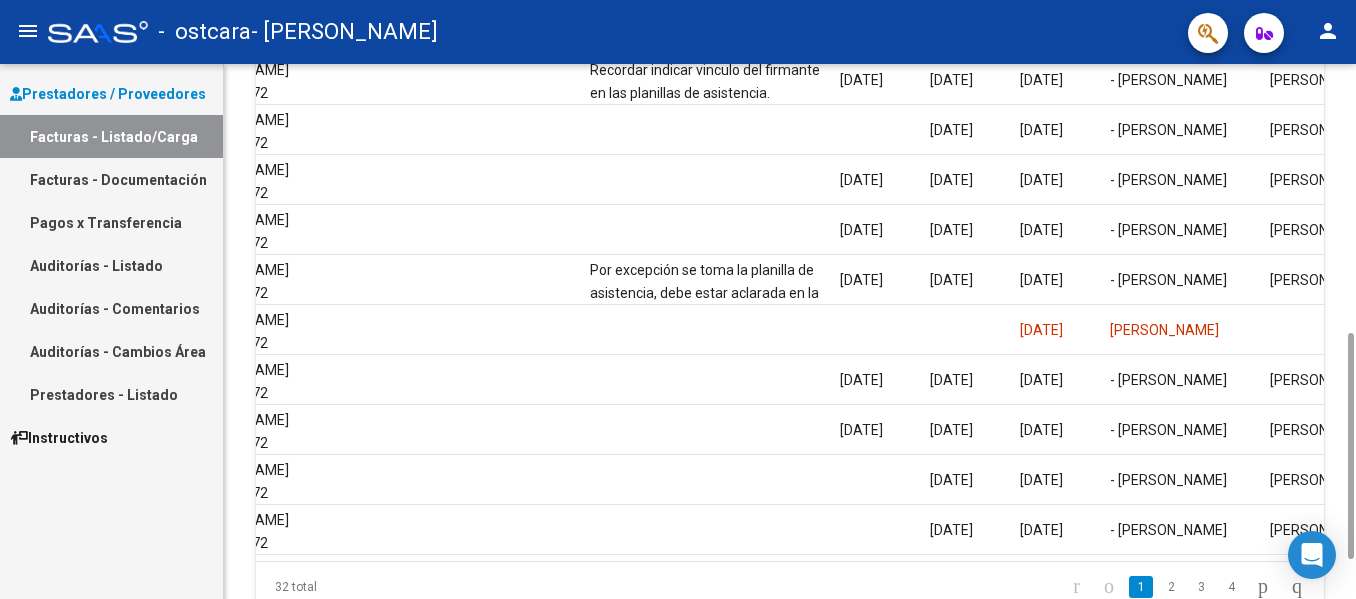scroll, scrollTop: 0, scrollLeft: 2870, axis: horizontal 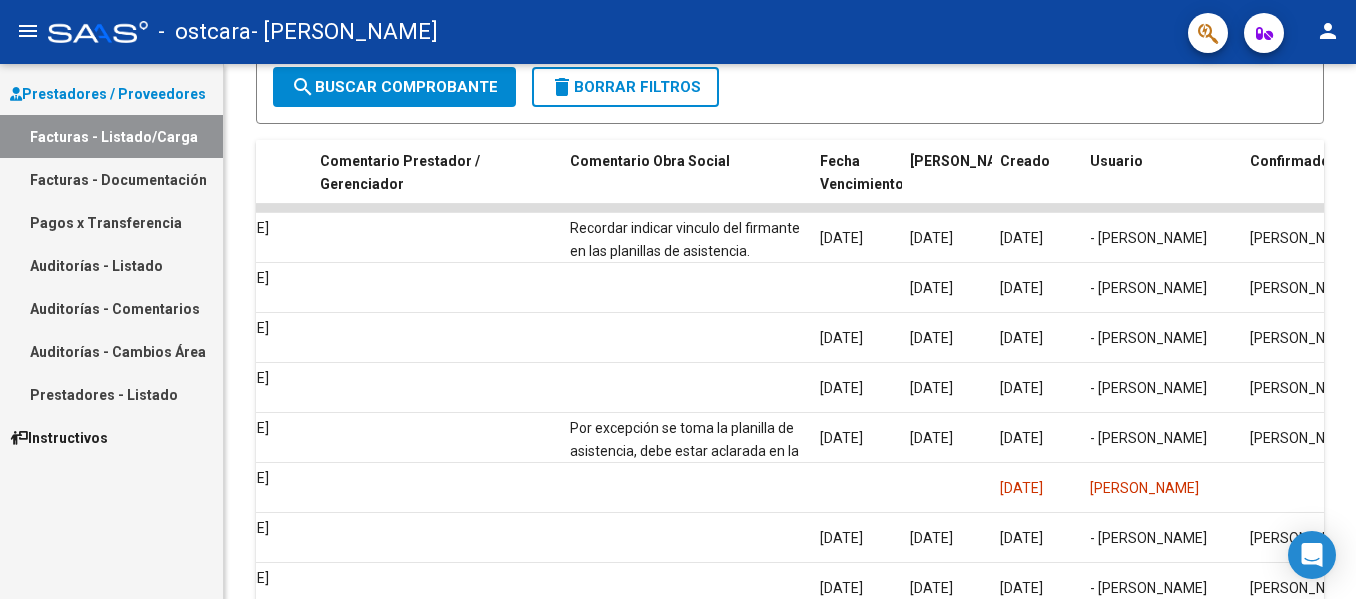 drag, startPoint x: 1349, startPoint y: 419, endPoint x: 1357, endPoint y: 352, distance: 67.47592 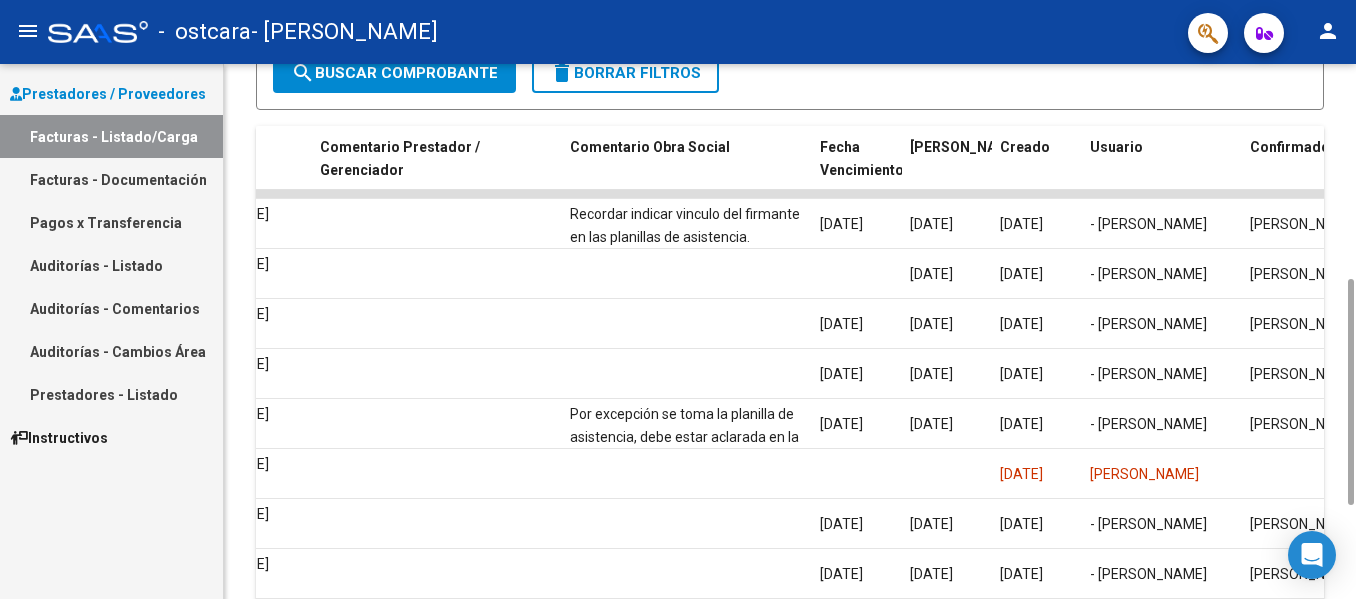 scroll, scrollTop: 498, scrollLeft: 0, axis: vertical 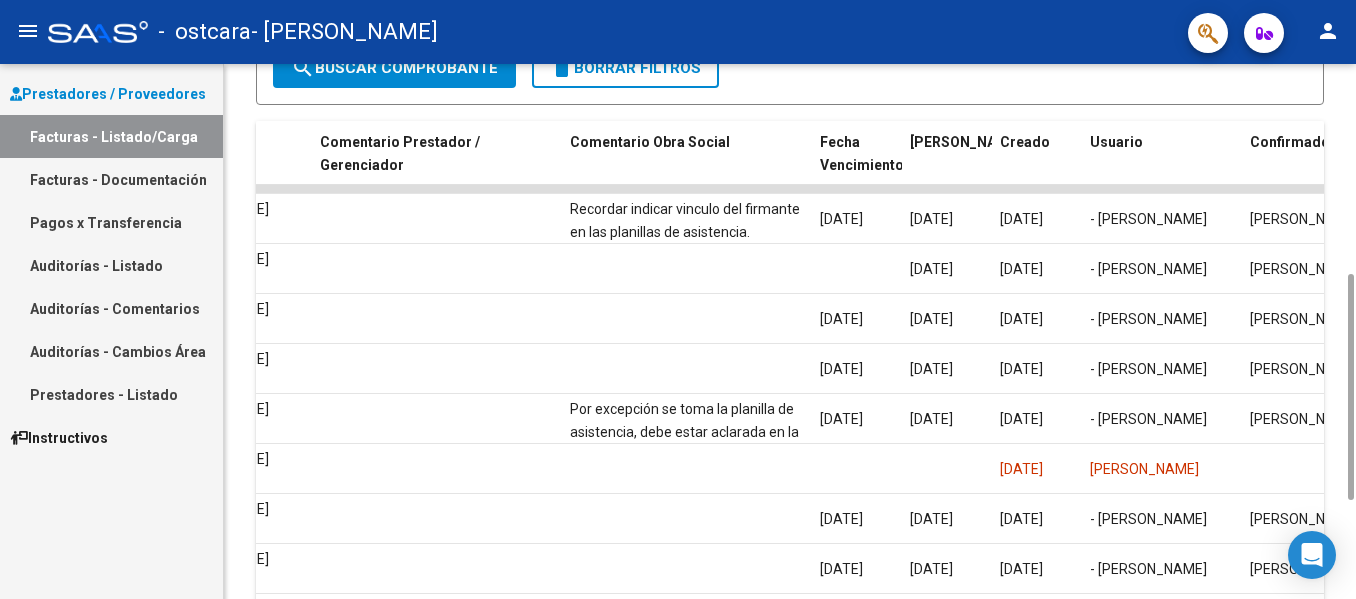 click on "menu -   ostcara   - VALDEZ [PERSON_NAME] person    Prestadores / Proveedores Facturas - Listado/Carga Facturas - Documentación Pagos x Transferencia Auditorías - Listado Auditorías - Comentarios Auditorías - Cambios Área Prestadores - Listado    Instructivos  Video tutorial   PRESTADORES -> Listado de CPBTs Emitidos por Prestadores / Proveedores (alt+q)   Cargar Comprobante
cloud_download  CSV  cloud_download  EXCEL  cloud_download  Estandar   Descarga Masiva
Filtros Id Area Area Todos  Confirmado   Mostrar totalizadores   FILTROS DEL COMPROBANTE  Comprobante Tipo Comprobante Tipo Start date – Fec. Comprobante Desde / Hasta Días Emisión Desde(cant. días) Días Emisión Hasta(cant. días) CUIT / Razón Social Pto. Venta Nro. Comprobante Código SSS CAE Válido CAE Válido Todos  Cargado Módulo Hosp. Todos  Tiene facturacion Apócrifa Hospital Refes  FILTROS DE INTEGRACION  Período De Prestación Campos del Archivo de Rendición Devuelto x SSS (dr_envio) Todos  Tipo de Registro – 8" at bounding box center (678, 299) 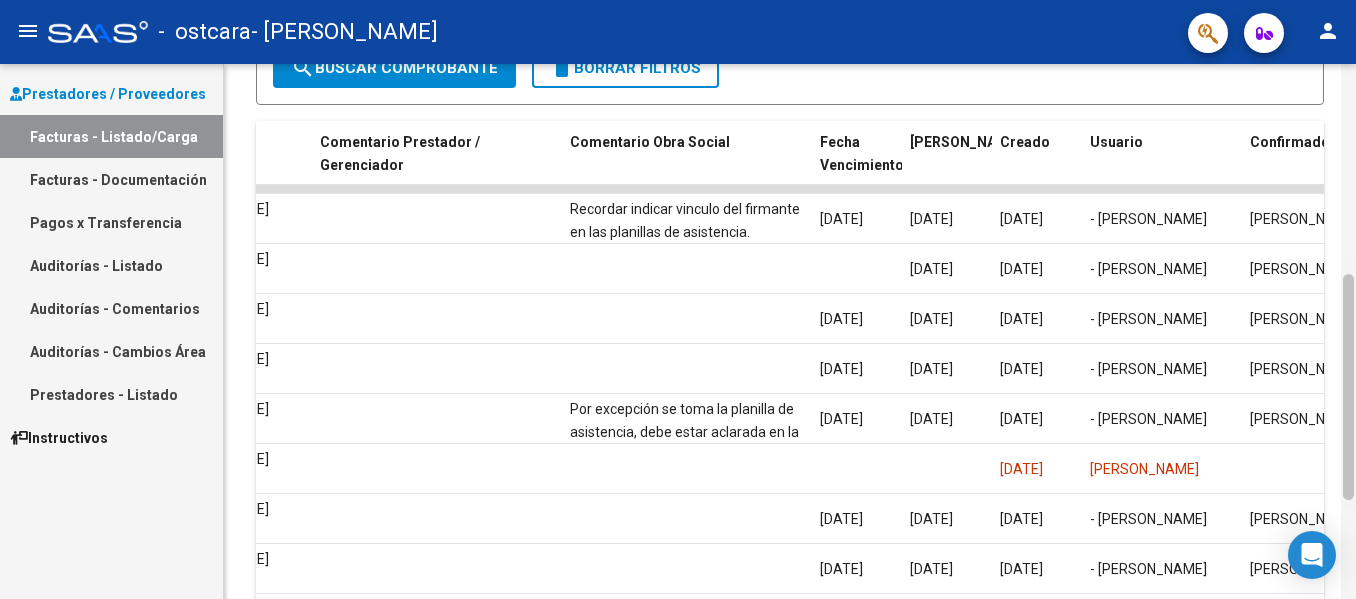 scroll, scrollTop: 730, scrollLeft: 0, axis: vertical 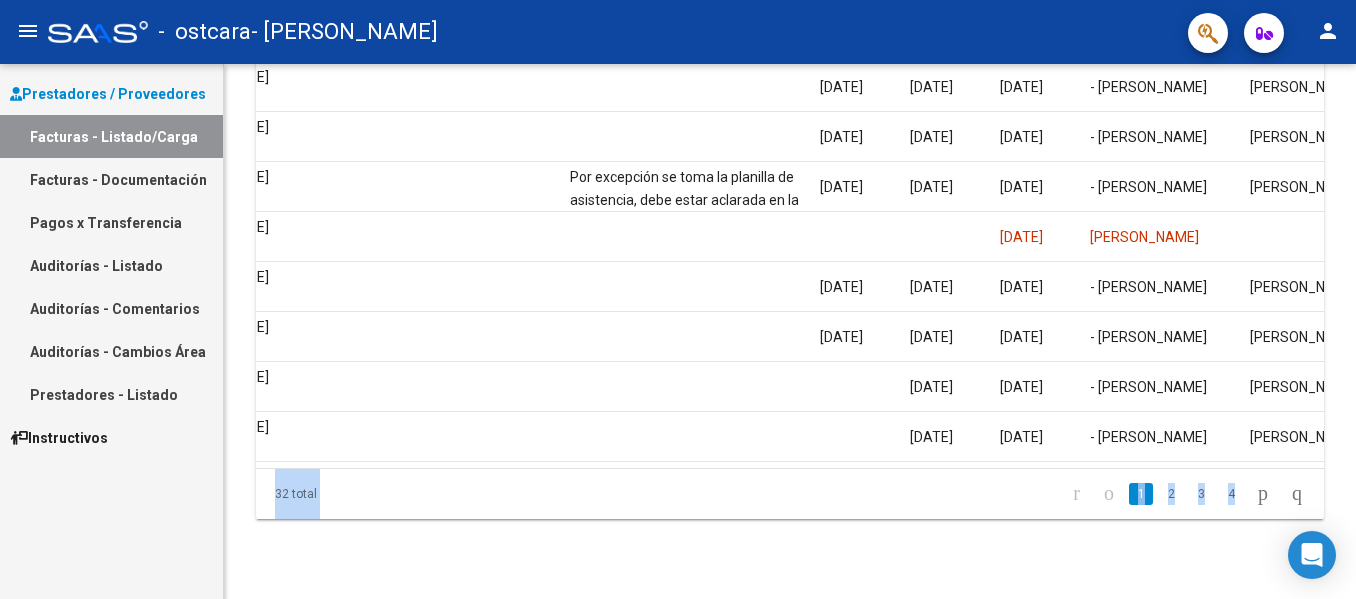 click on "menu -   ostcara   - VALDEZ [PERSON_NAME] person    Prestadores / Proveedores Facturas - Listado/Carga Facturas - Documentación Pagos x Transferencia Auditorías - Listado Auditorías - Comentarios Auditorías - Cambios Área Prestadores - Listado    Instructivos  Video tutorial   PRESTADORES -> Listado de CPBTs Emitidos por Prestadores / Proveedores (alt+q)   Cargar Comprobante
cloud_download  CSV  cloud_download  EXCEL  cloud_download  Estandar   Descarga Masiva
Filtros Id Area Area Todos  Confirmado   Mostrar totalizadores   FILTROS DEL COMPROBANTE  Comprobante Tipo Comprobante Tipo Start date – Fec. Comprobante Desde / Hasta Días Emisión Desde(cant. días) Días Emisión Hasta(cant. días) CUIT / Razón Social Pto. Venta Nro. Comprobante Código SSS CAE Válido CAE Válido Todos  Cargado Módulo Hosp. Todos  Tiene facturacion Apócrifa Hospital Refes  FILTROS DE INTEGRACION  Período De Prestación Campos del Archivo de Rendición Devuelto x SSS (dr_envio) Todos  Tipo de Registro – 8" at bounding box center [678, 299] 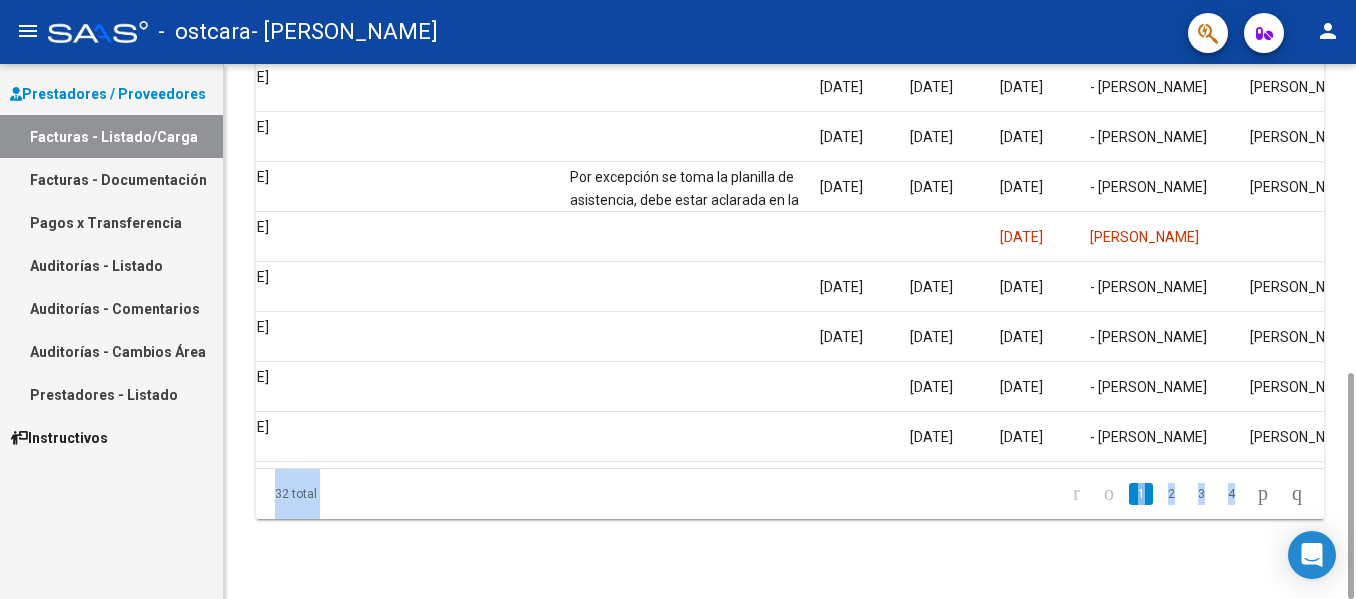 scroll, scrollTop: 0, scrollLeft: 3148, axis: horizontal 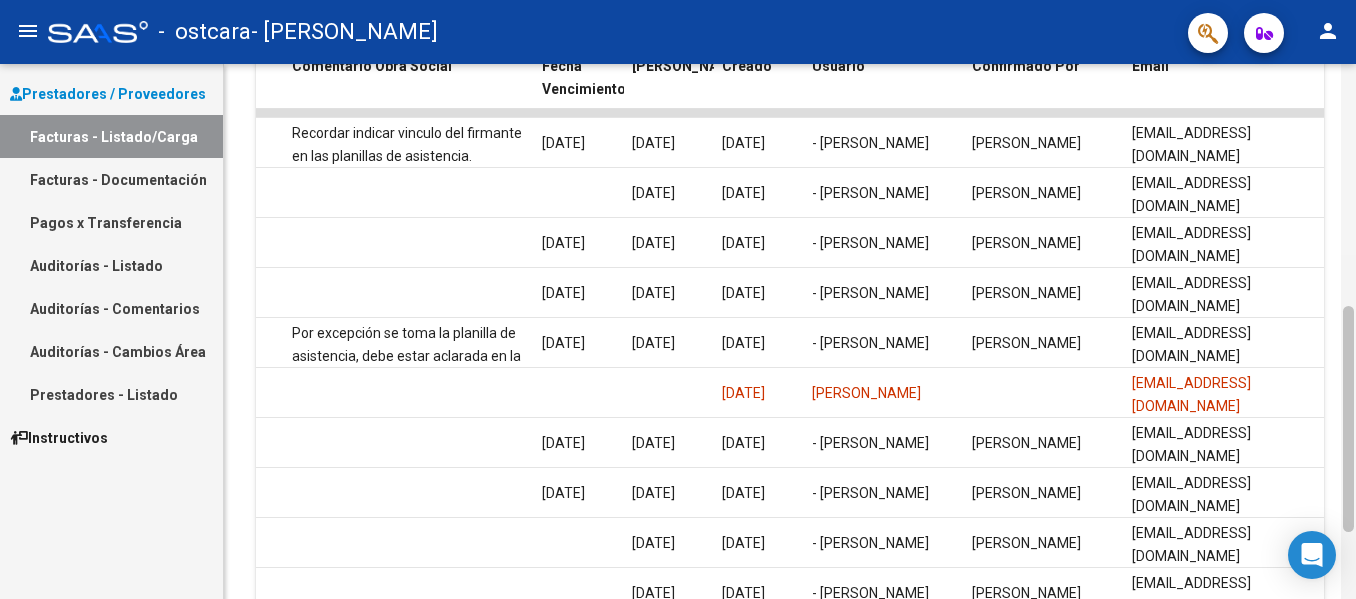 drag, startPoint x: 1347, startPoint y: 433, endPoint x: 1351, endPoint y: 368, distance: 65.12296 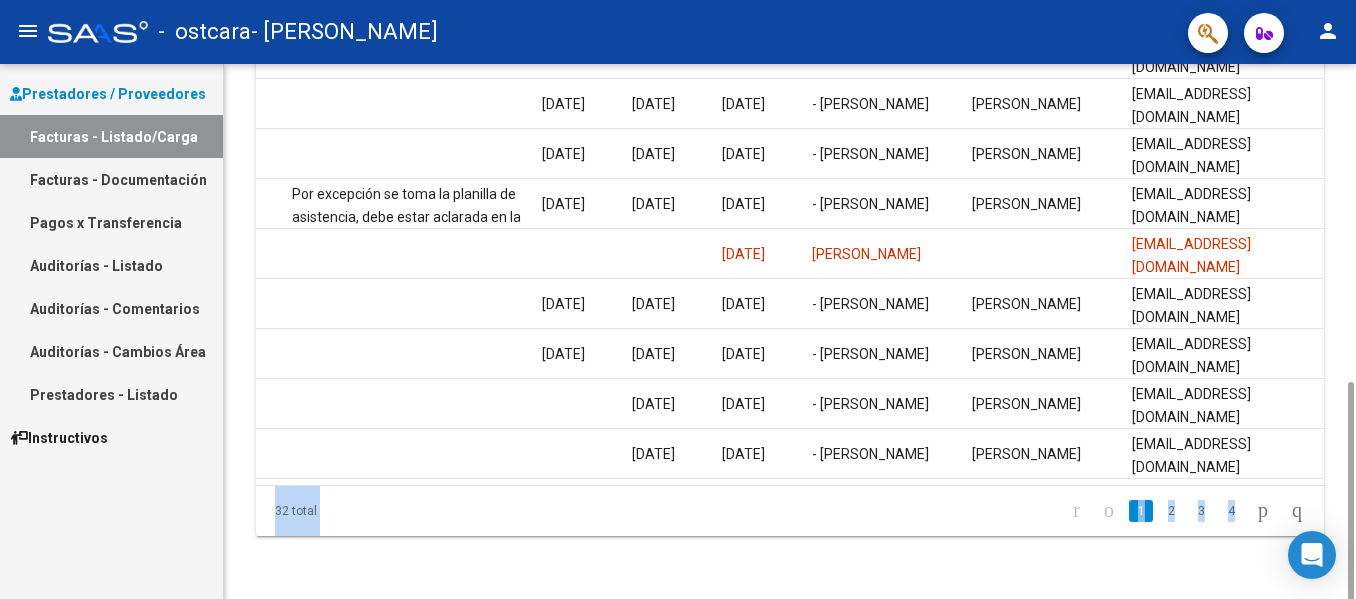 scroll, scrollTop: 730, scrollLeft: 0, axis: vertical 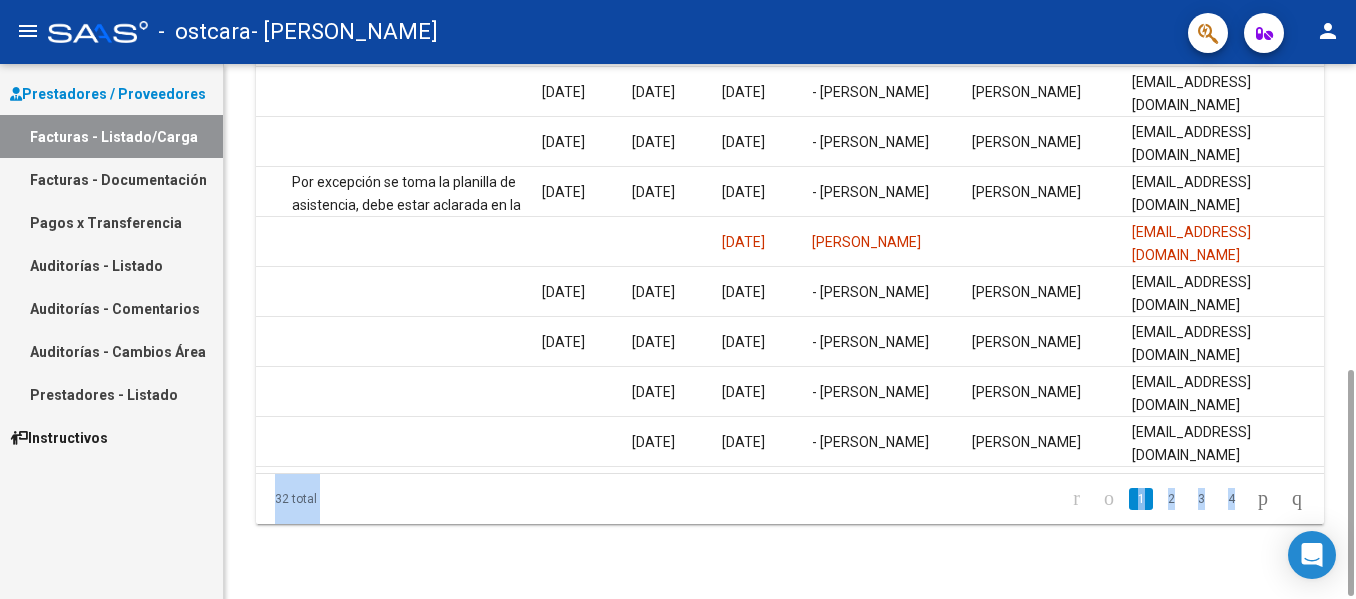 drag, startPoint x: 1351, startPoint y: 368, endPoint x: 1357, endPoint y: 433, distance: 65.27634 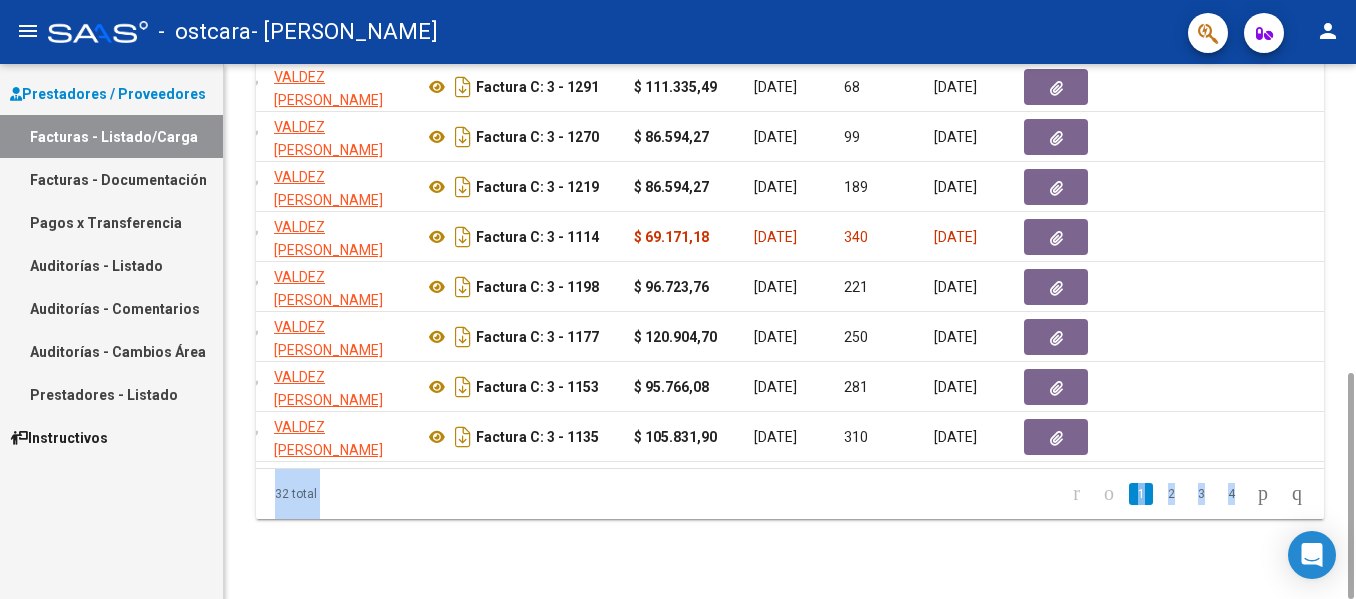 scroll, scrollTop: 0, scrollLeft: 73, axis: horizontal 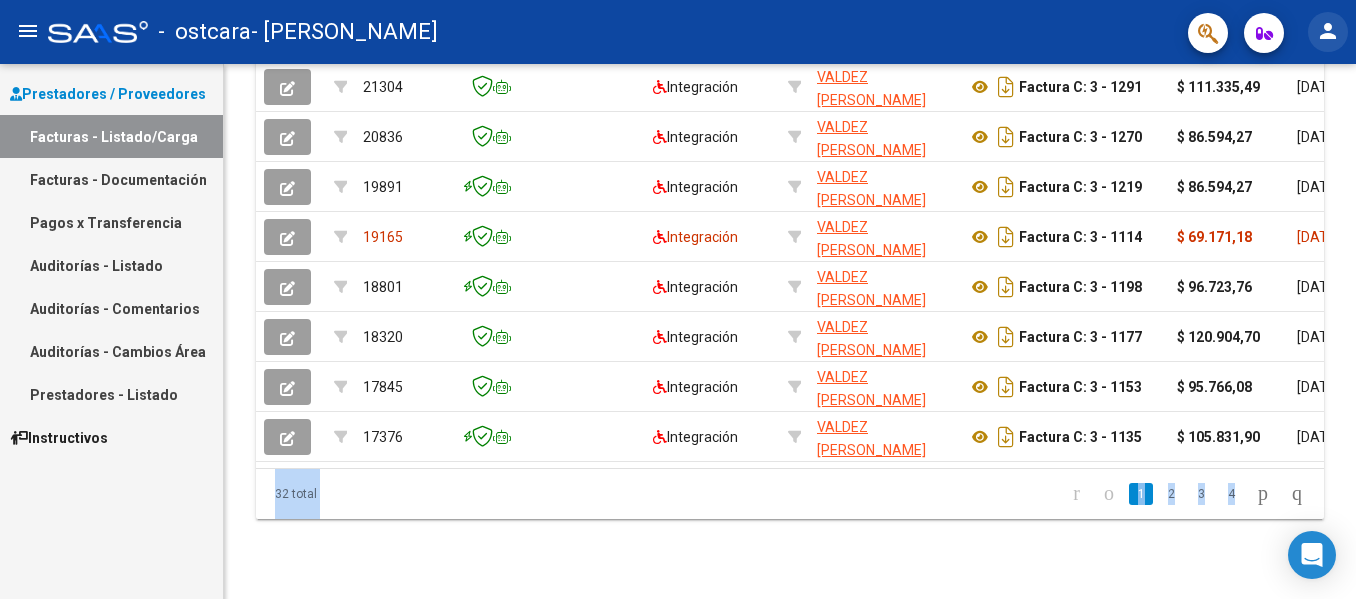 click on "person" 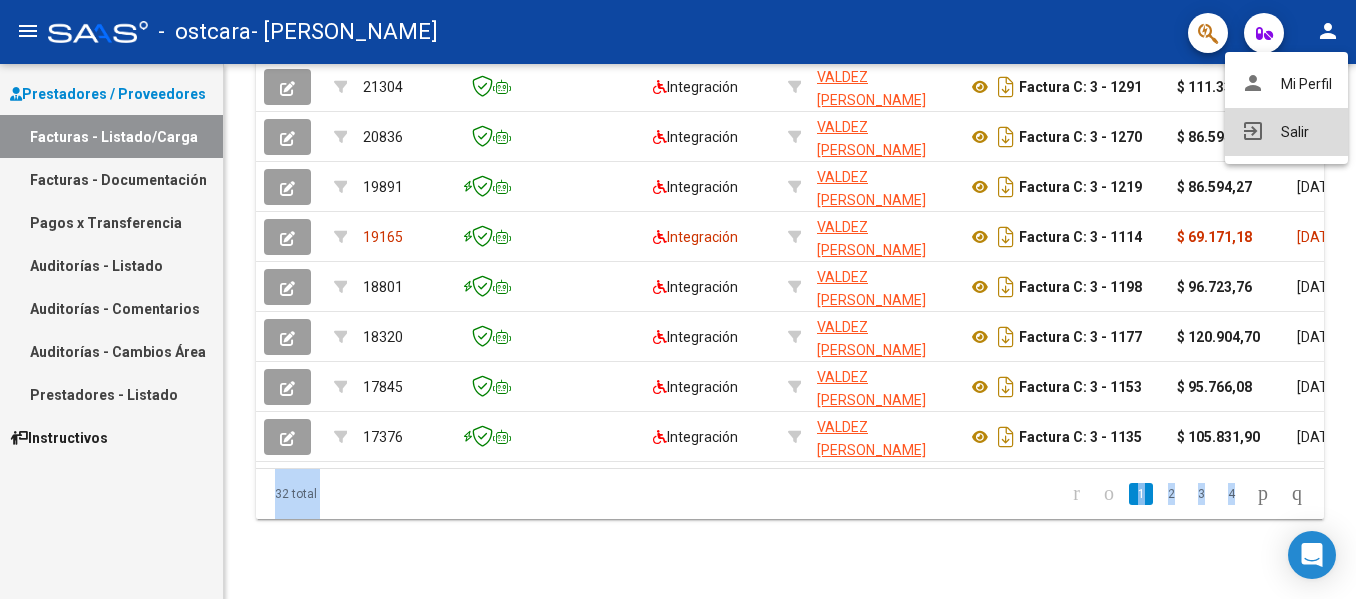 click on "exit_to_app  Salir" at bounding box center [1286, 132] 